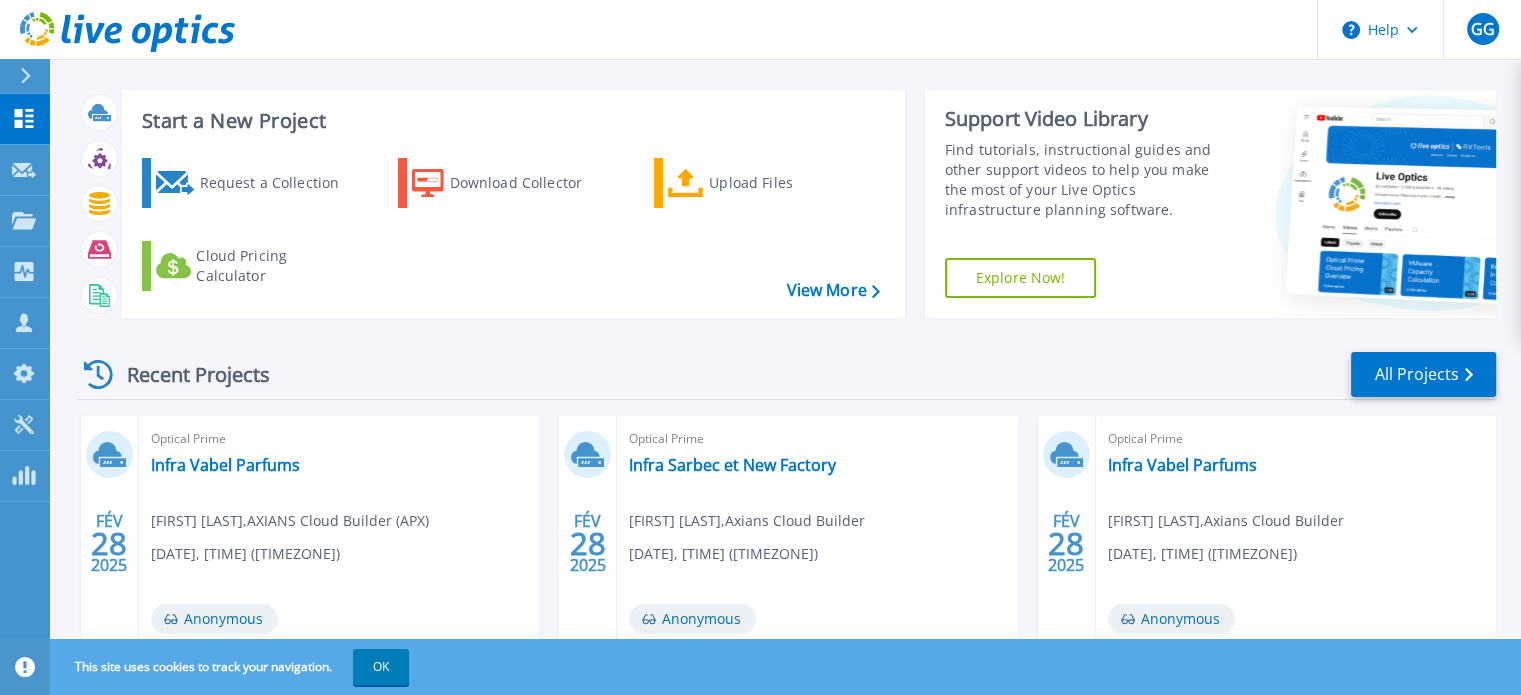 scroll, scrollTop: 16, scrollLeft: 0, axis: vertical 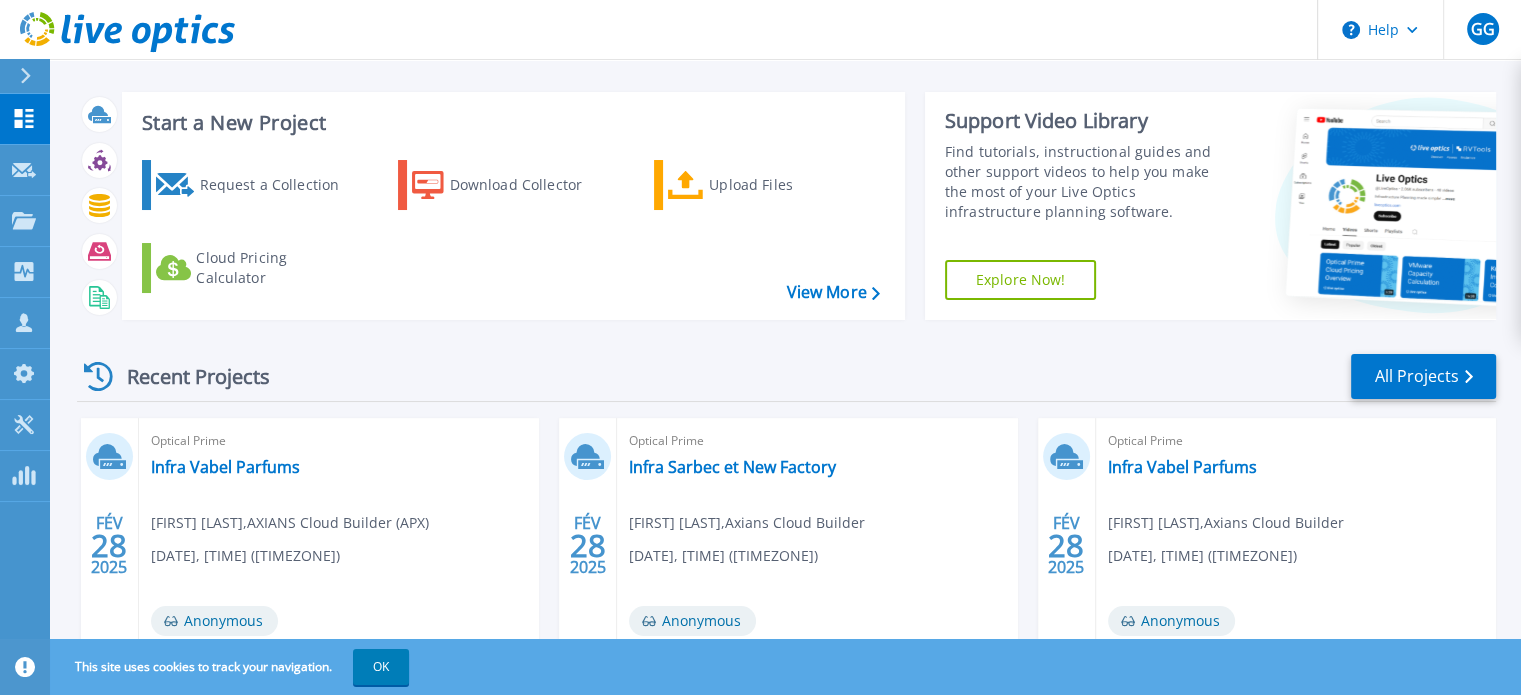 click 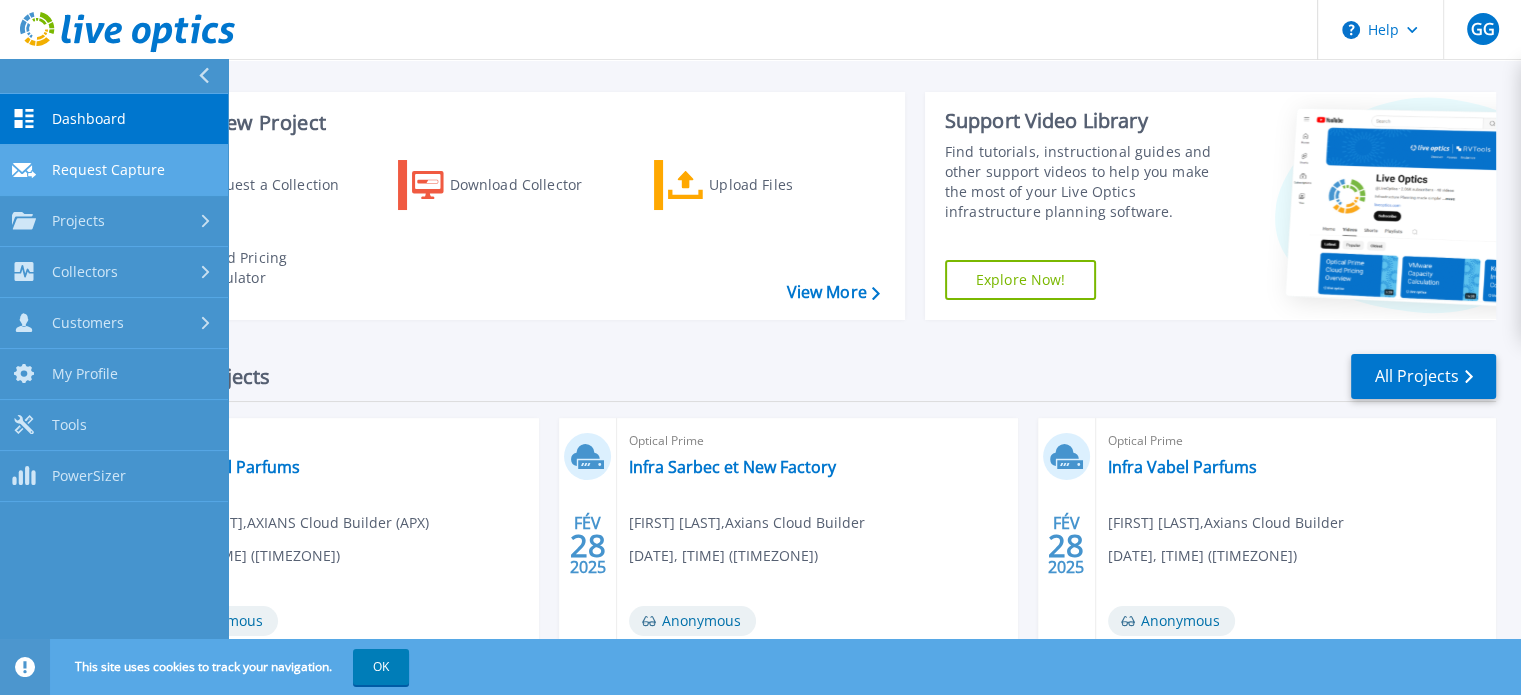 click on "Request Capture" at bounding box center (108, 170) 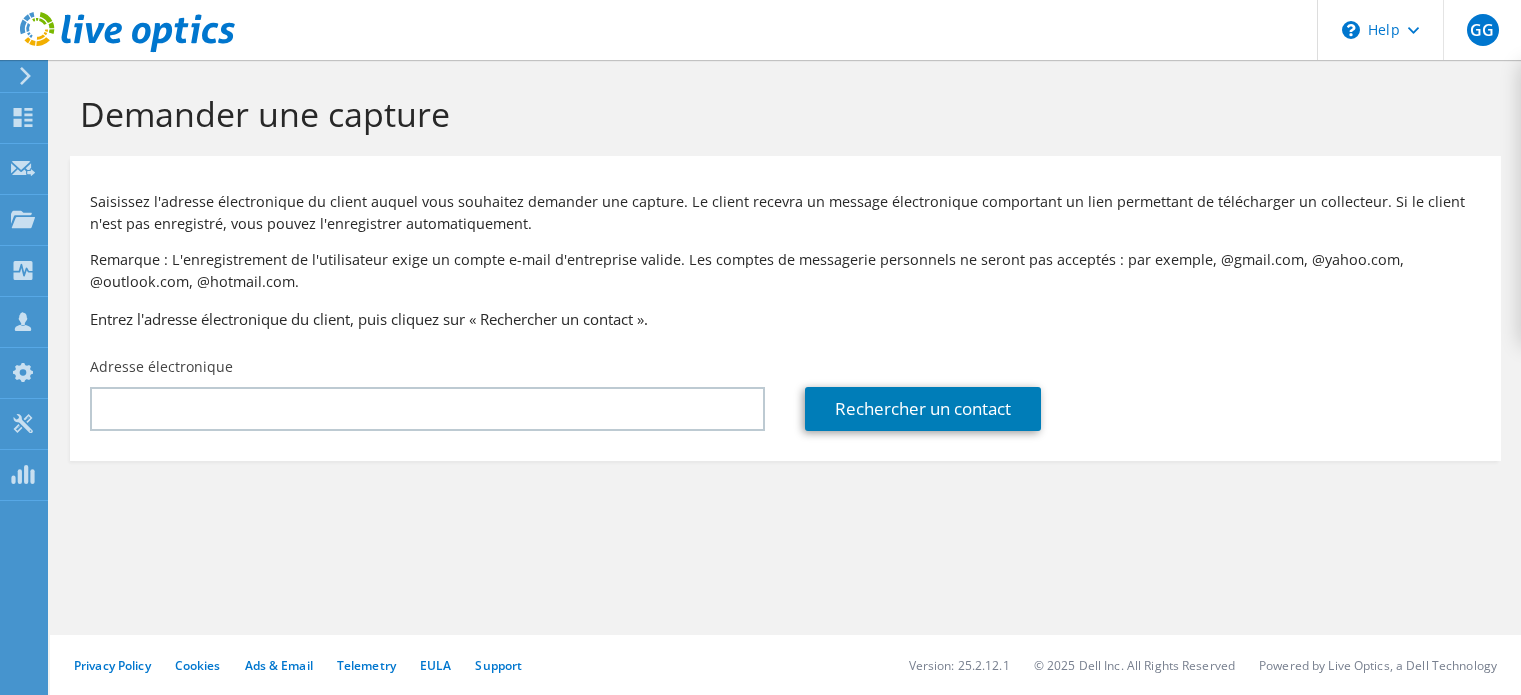 scroll, scrollTop: 0, scrollLeft: 0, axis: both 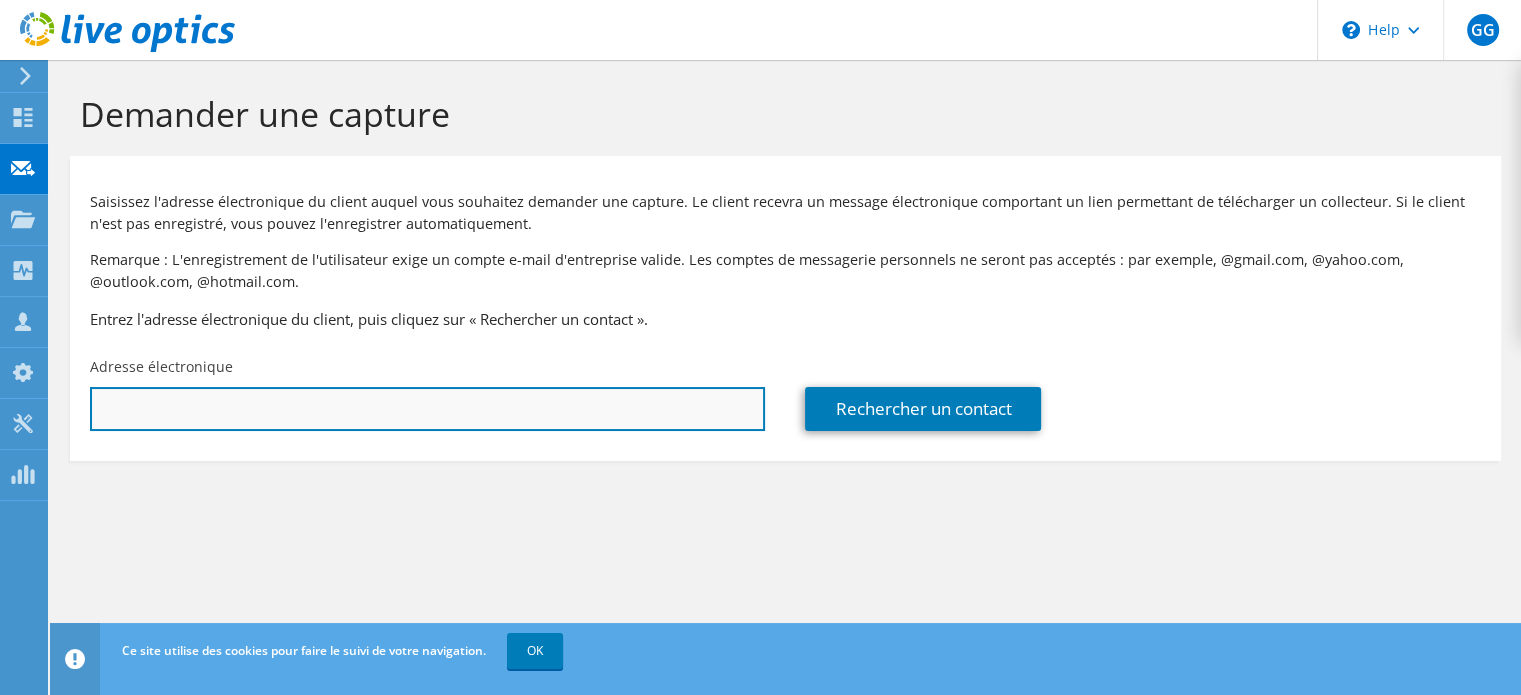 click at bounding box center [427, 409] 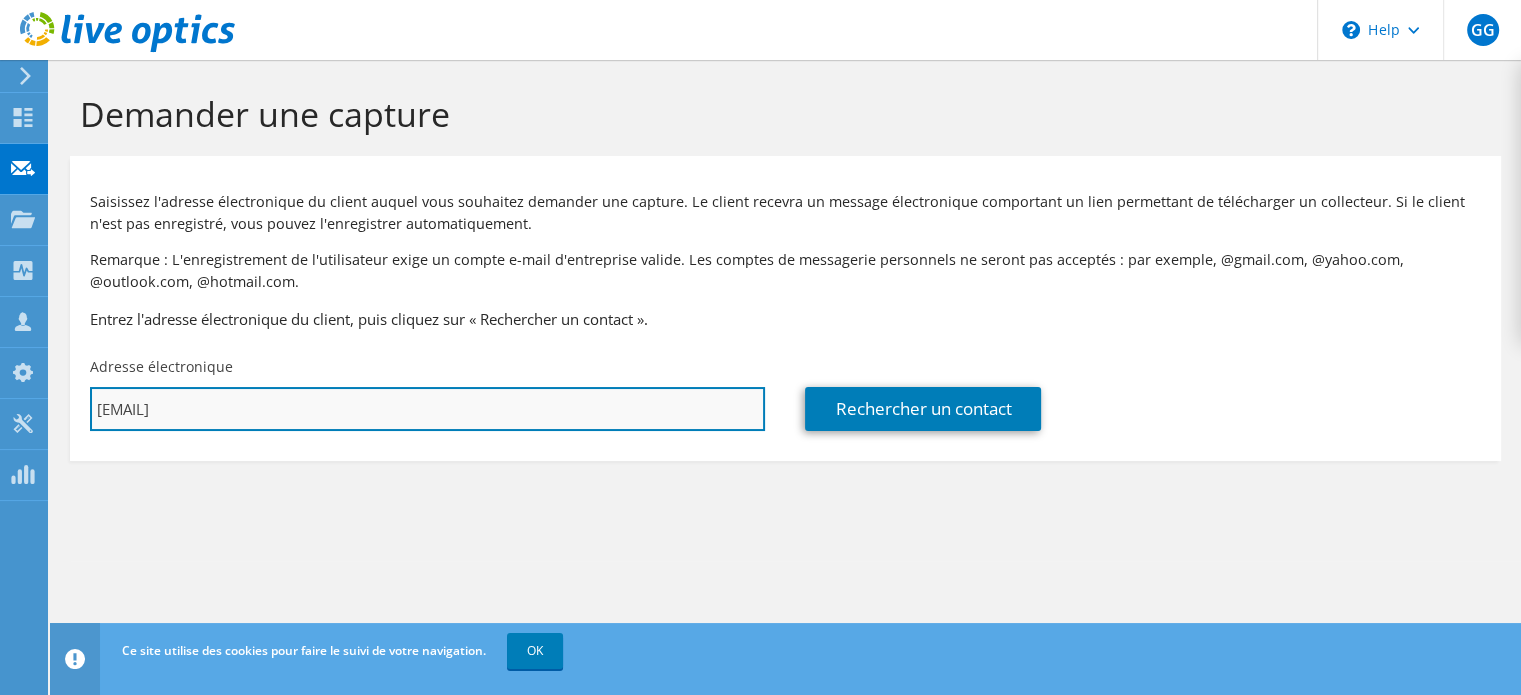 click on "c.opdenhove@ch-beauvais.fr>" at bounding box center [427, 409] 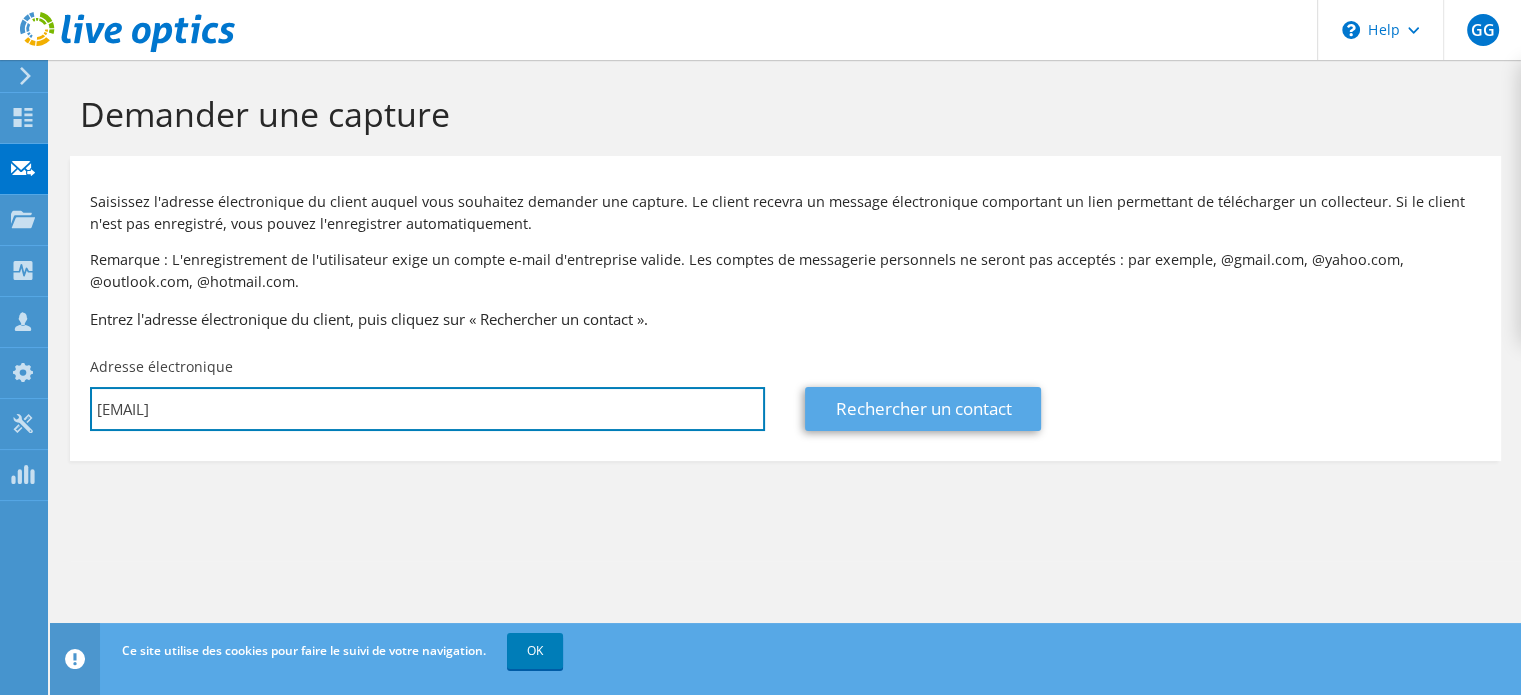 type on "c.opdenhove@ch-beauvais.fr" 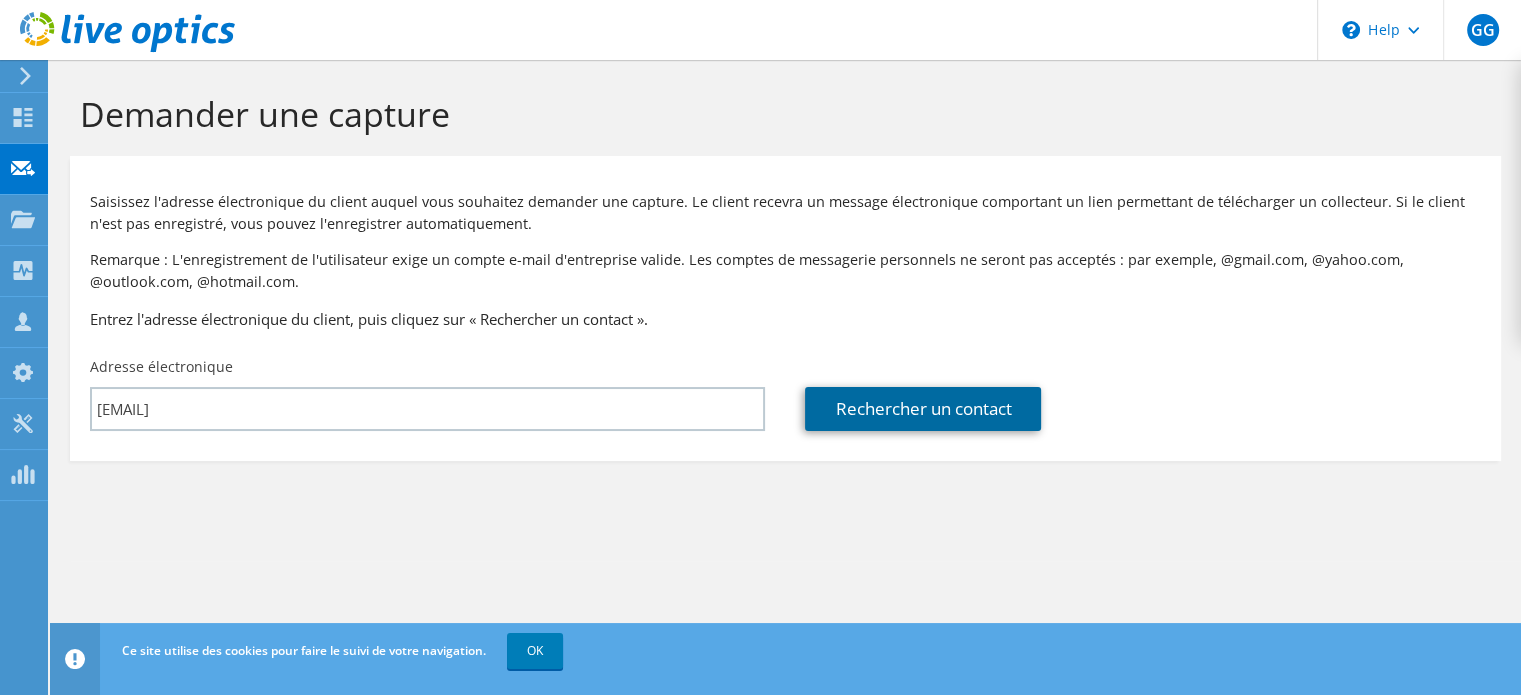 click on "Rechercher un contact" at bounding box center [923, 409] 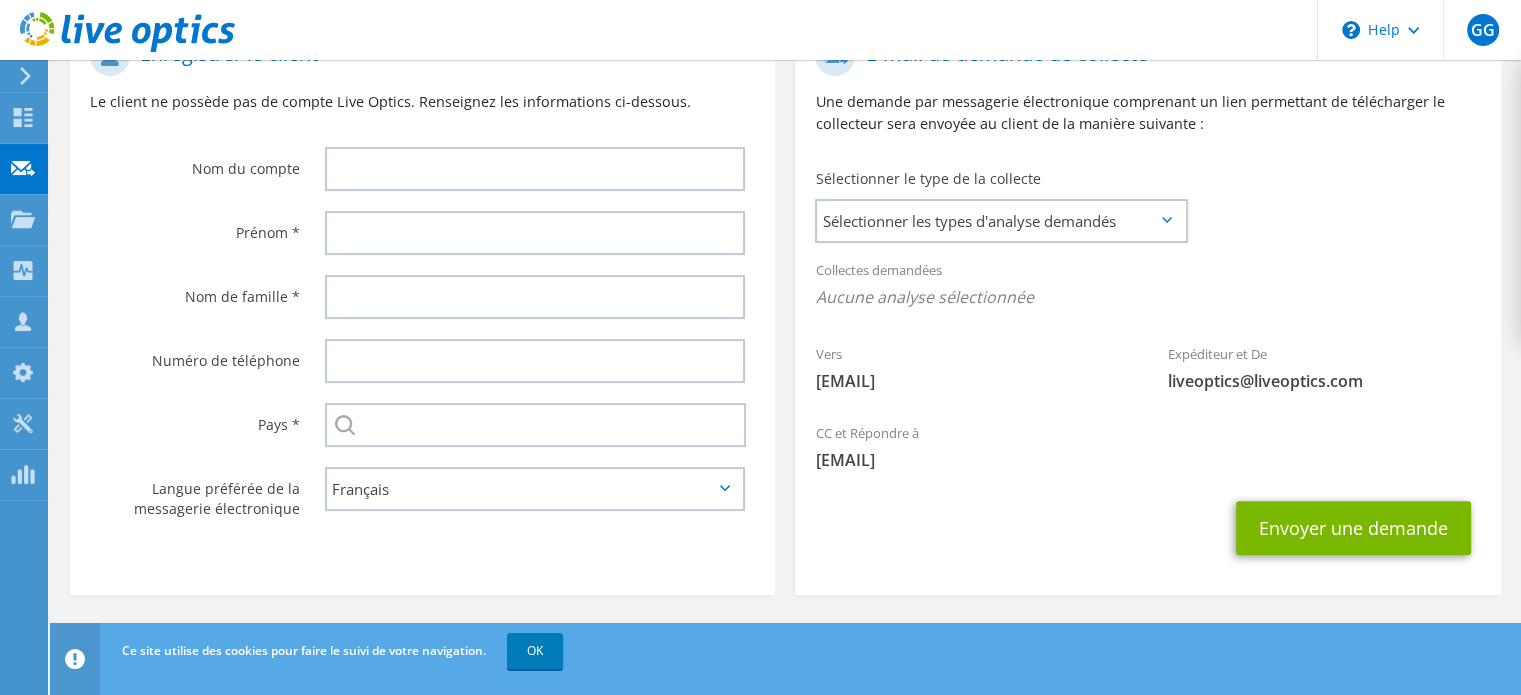 scroll, scrollTop: 388, scrollLeft: 0, axis: vertical 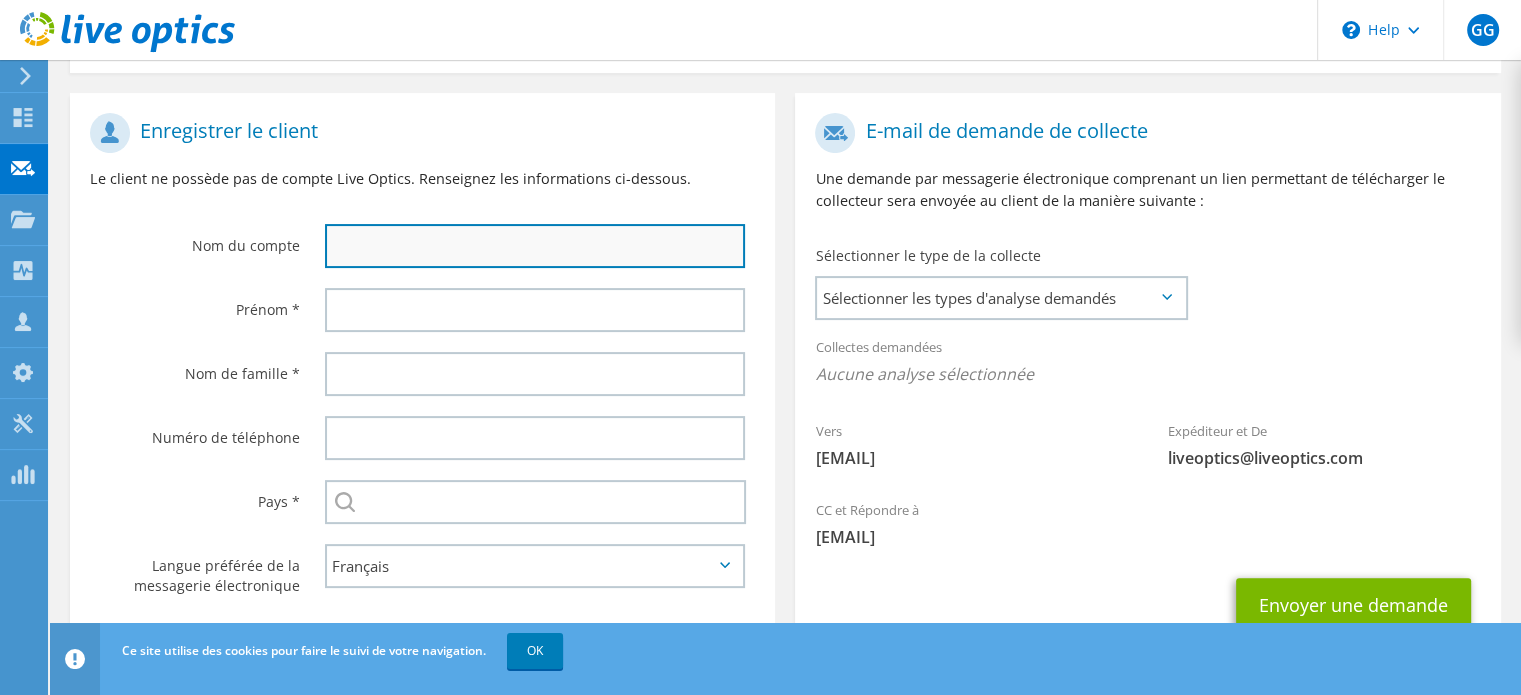click at bounding box center [535, 246] 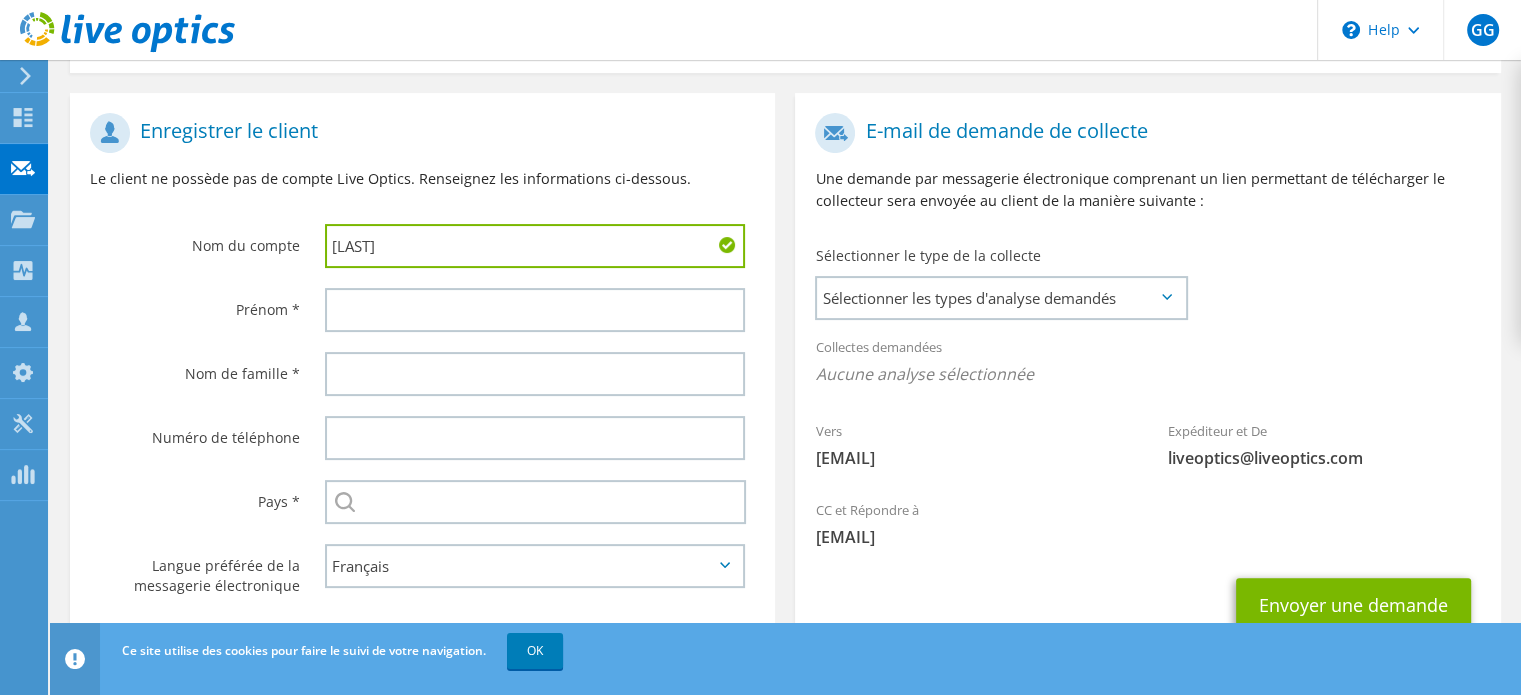 type on "CH BEAUVAIS" 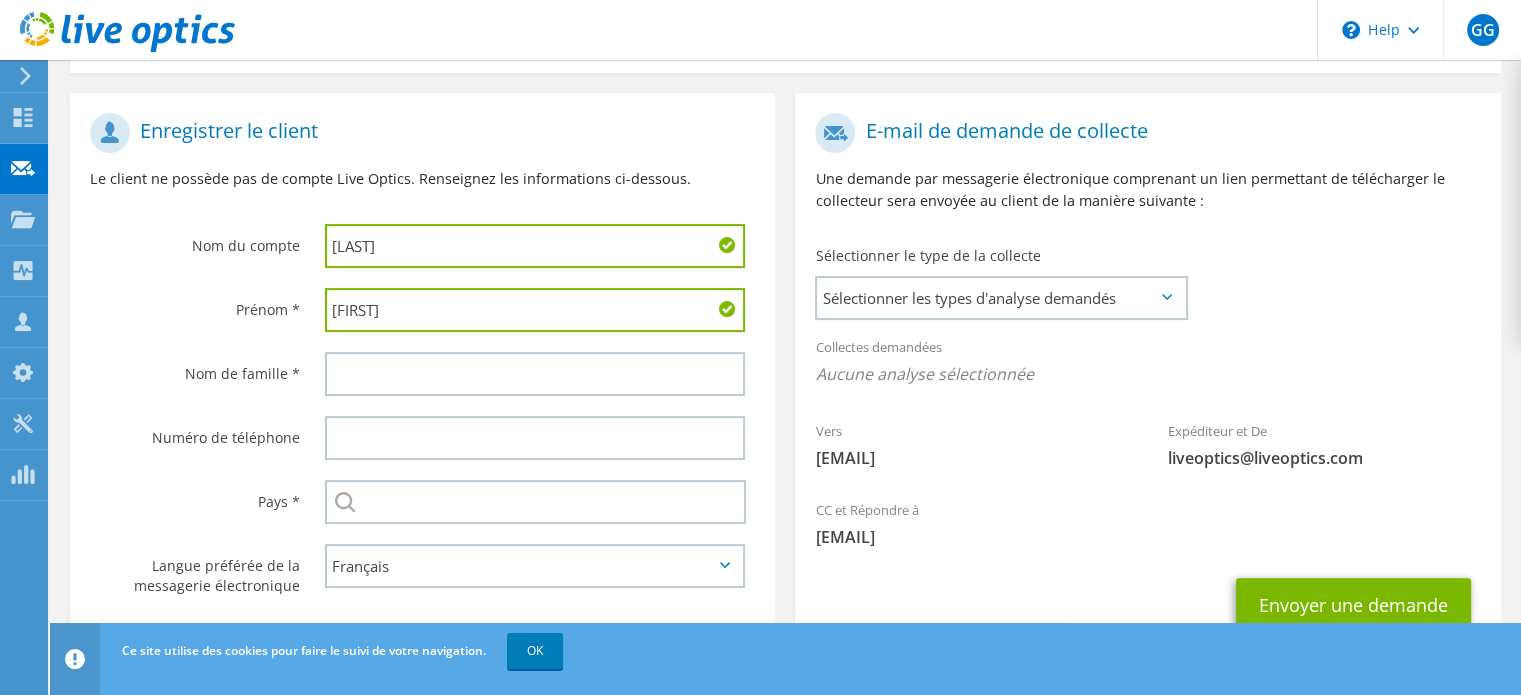 type on "Christophe" 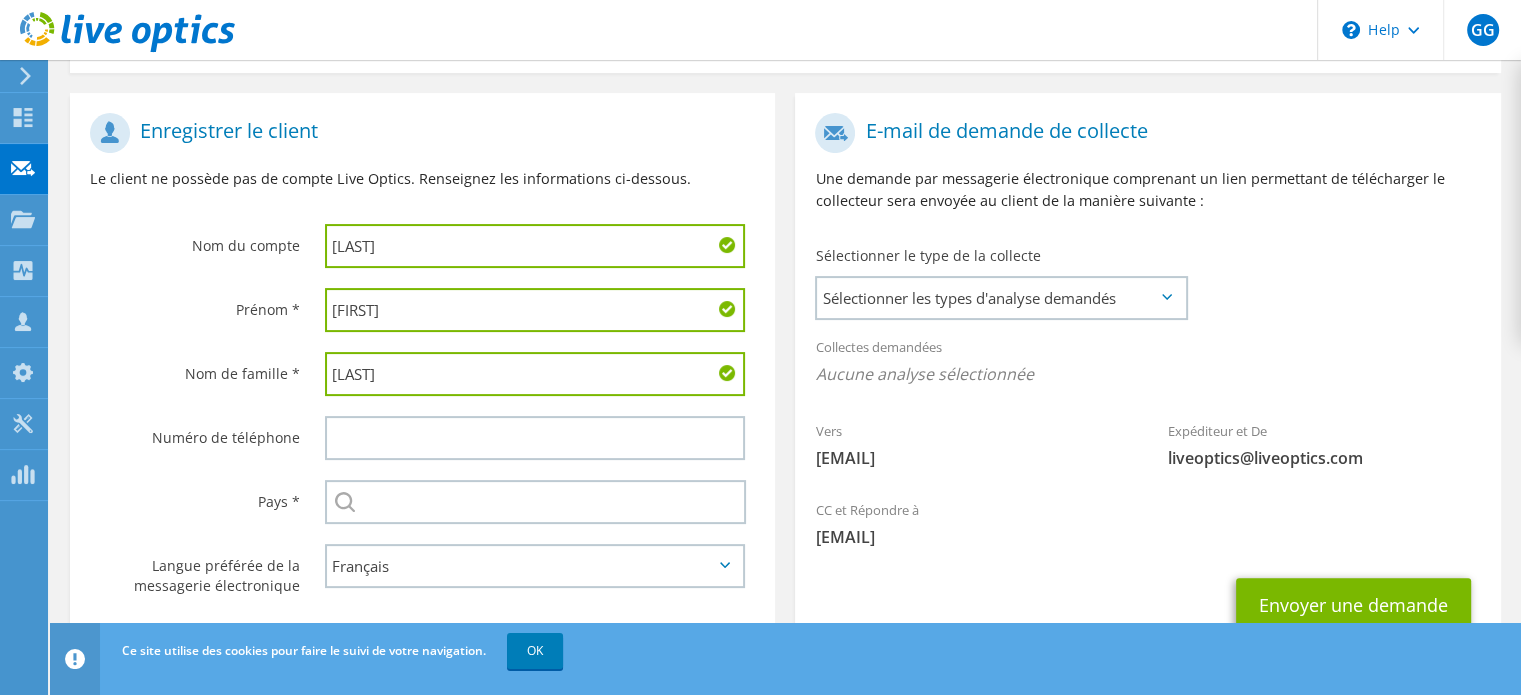 type on "Opdenhove" 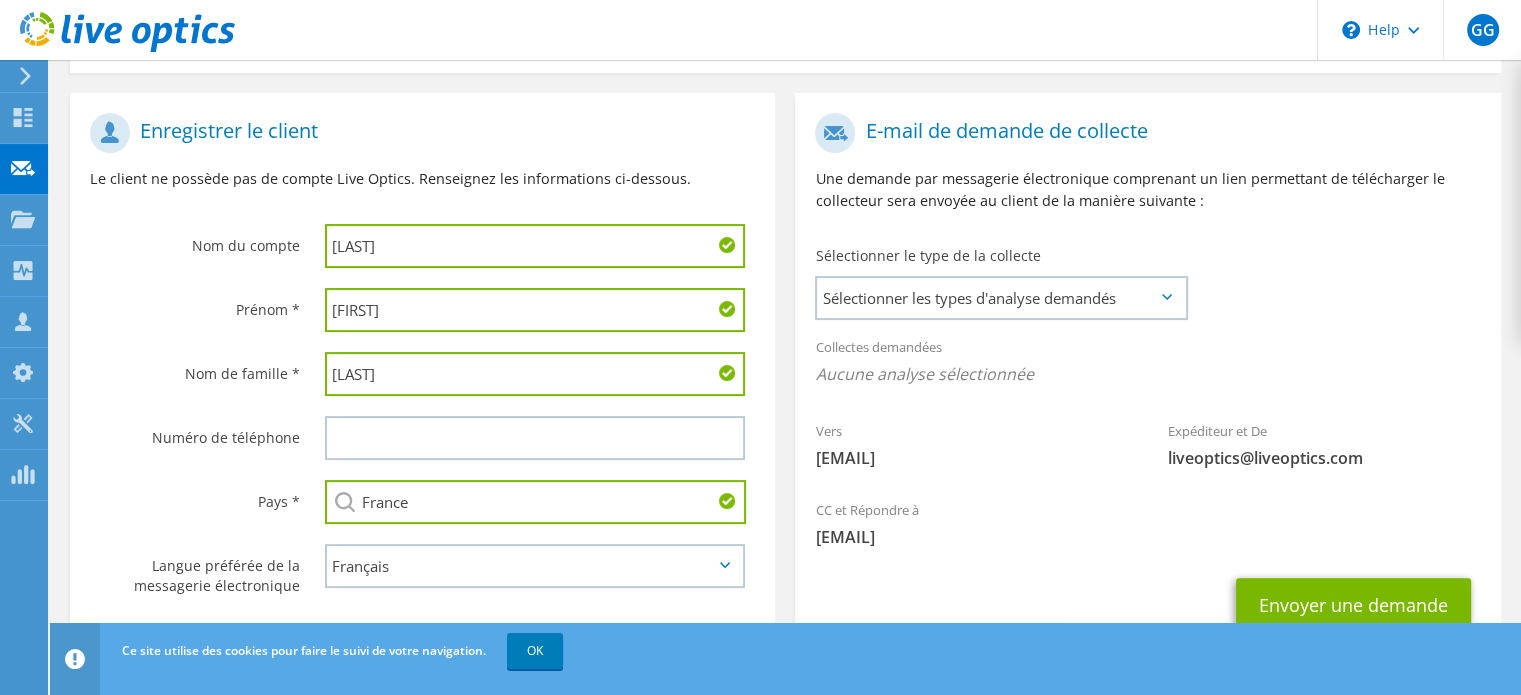 type on "France" 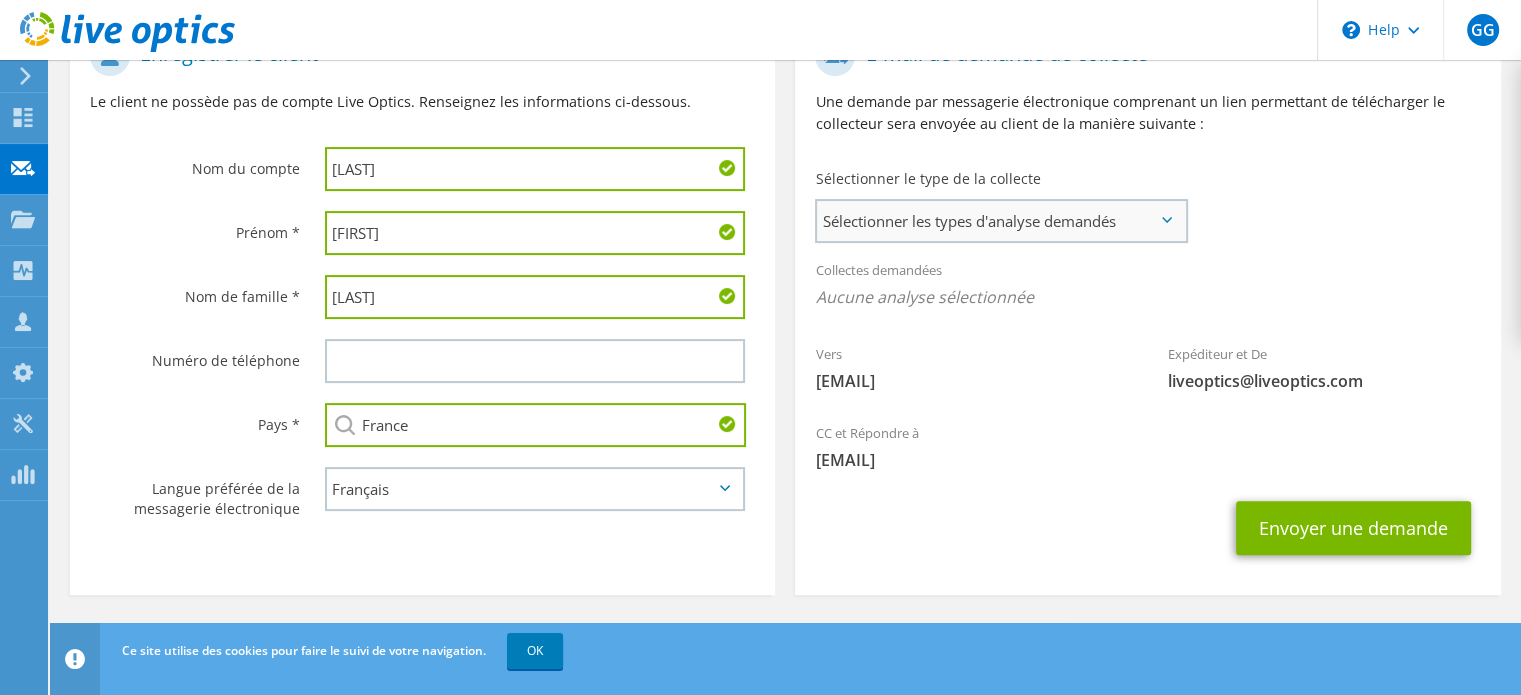 click on "Sélectionner les types d'analyse demandés" at bounding box center [1001, 221] 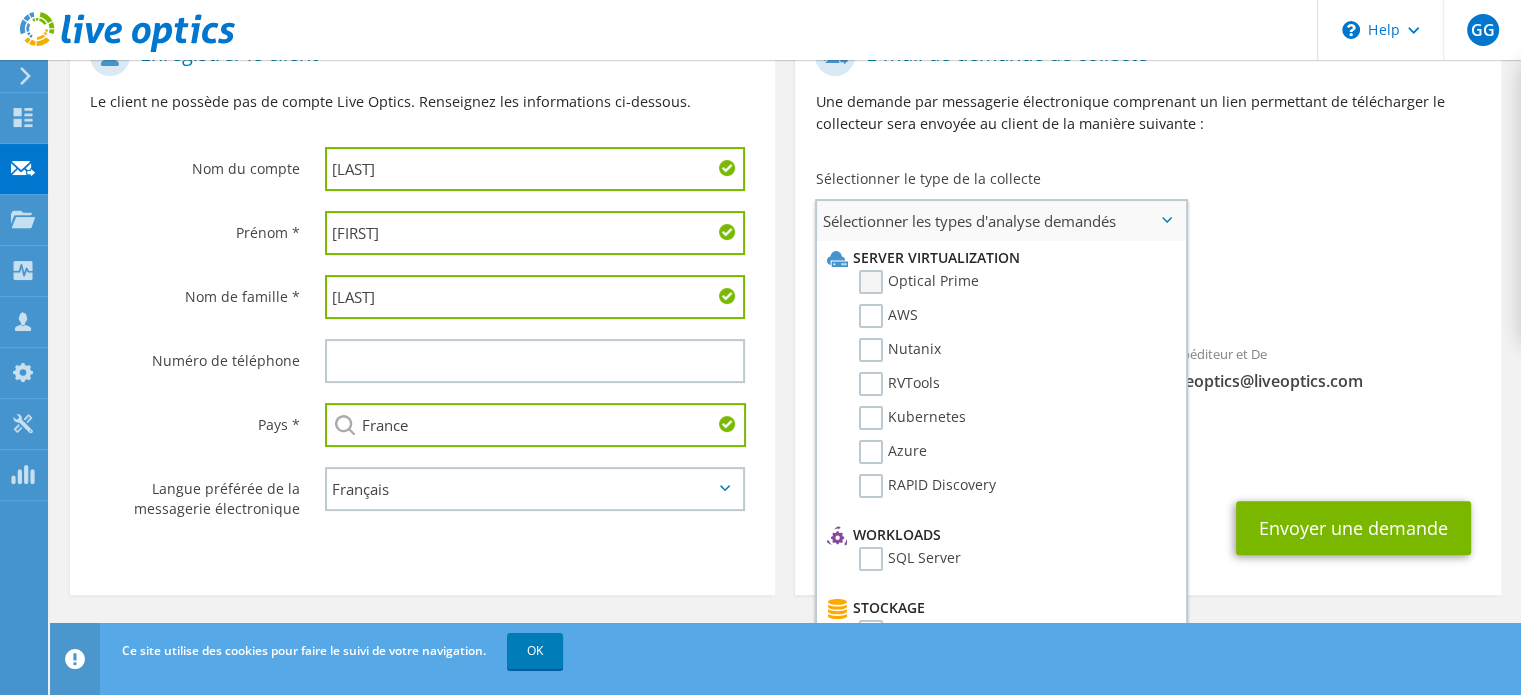 click on "Optical Prime" at bounding box center (919, 282) 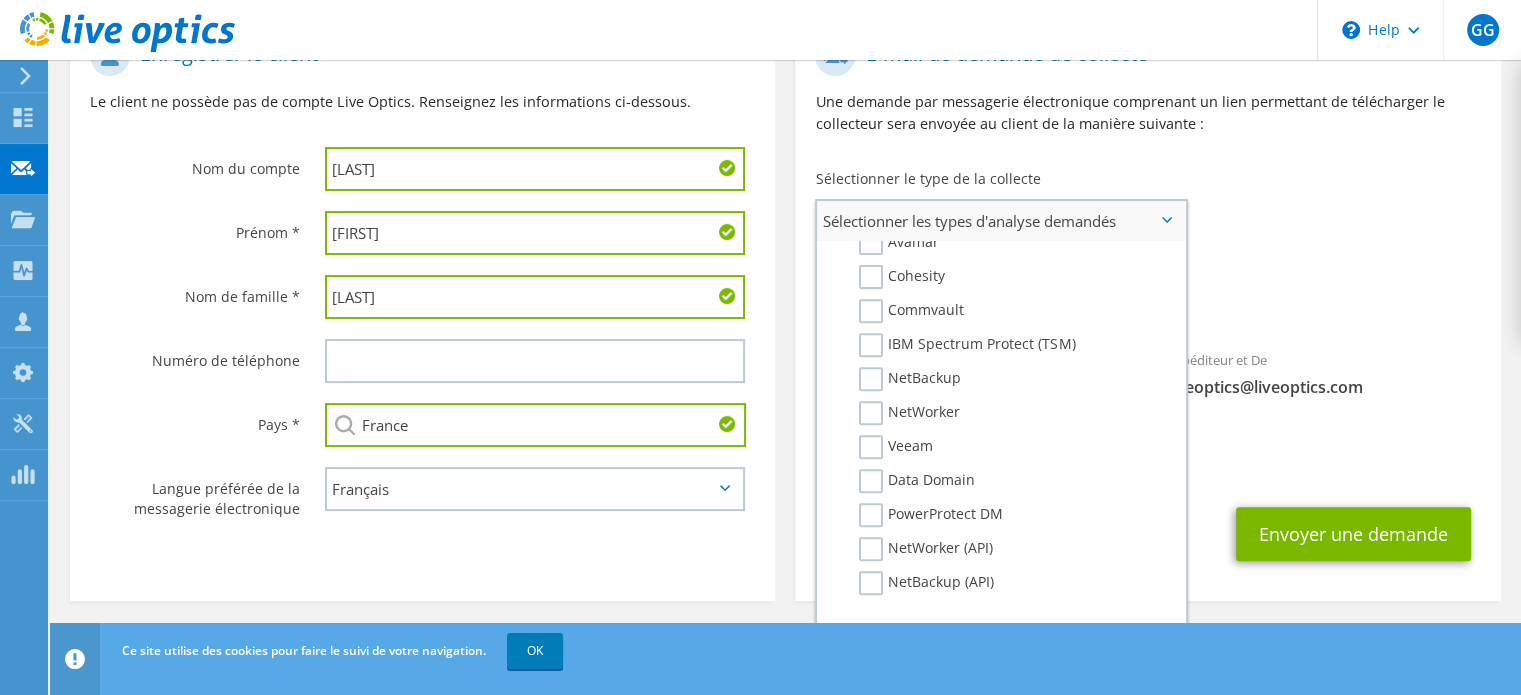 scroll, scrollTop: 924, scrollLeft: 0, axis: vertical 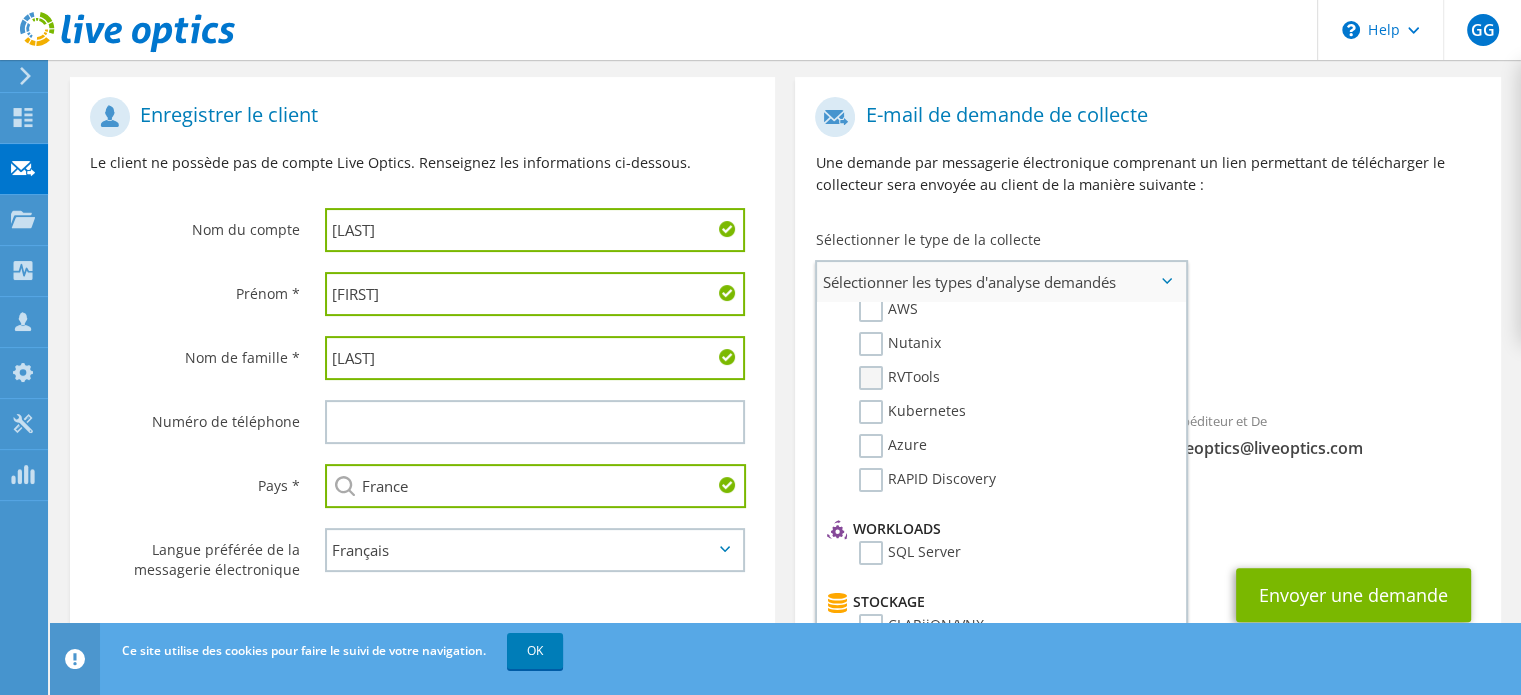 click on "RVTools" at bounding box center [899, 378] 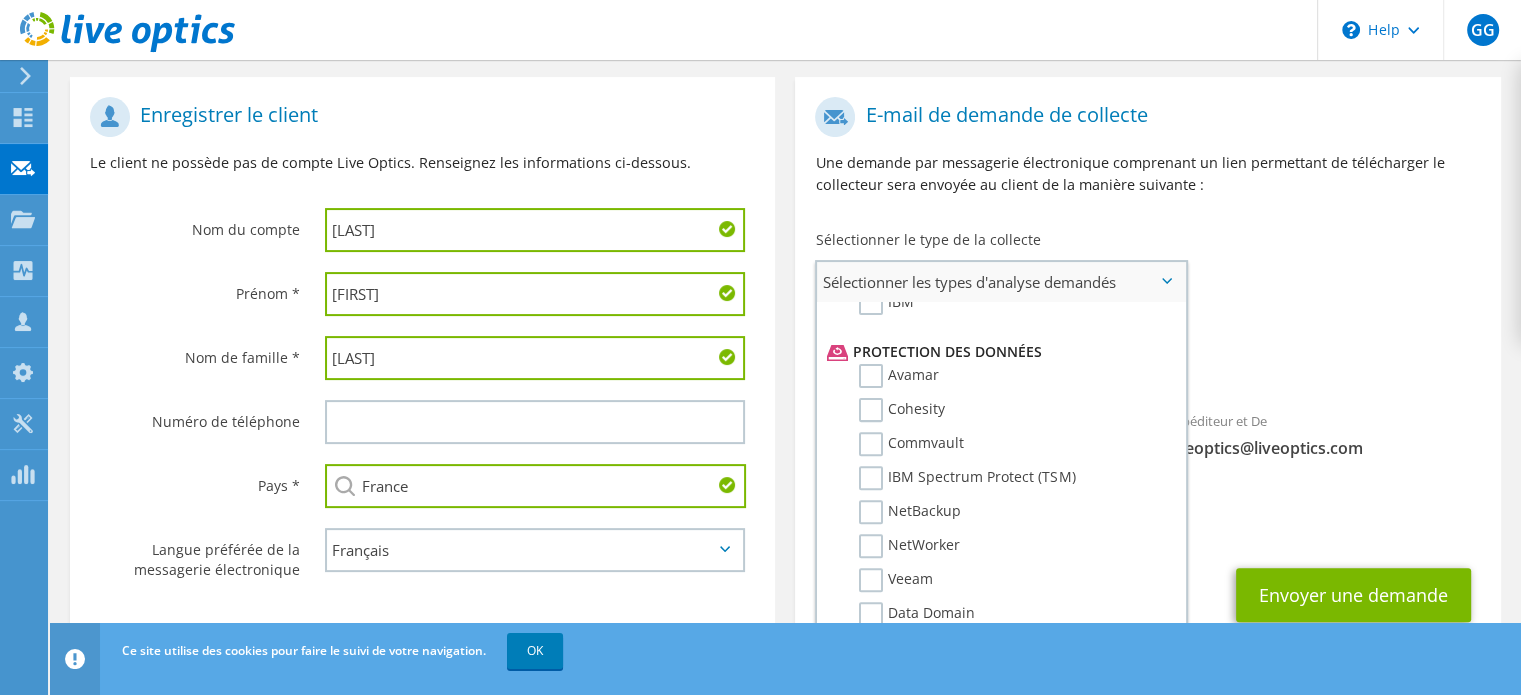 scroll, scrollTop: 924, scrollLeft: 0, axis: vertical 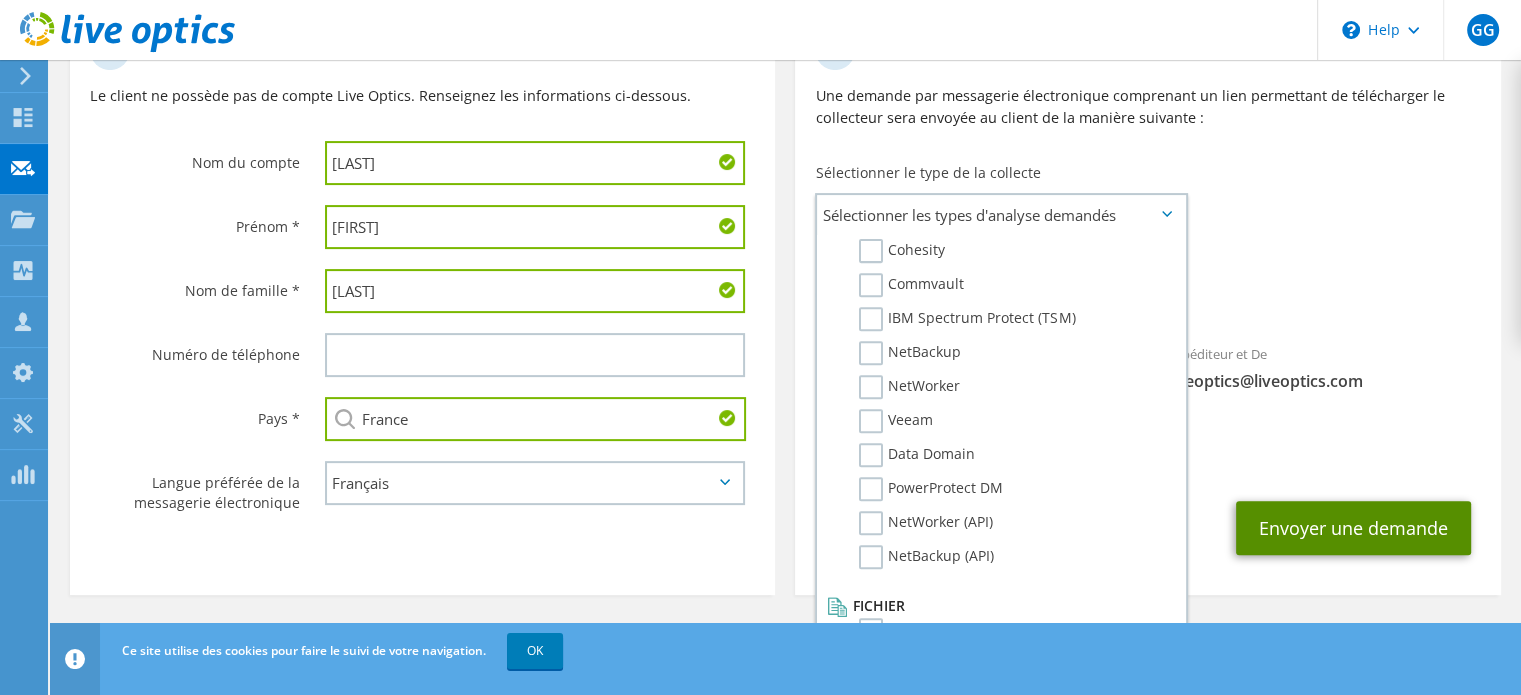 click on "Envoyer une demande" at bounding box center (1353, 528) 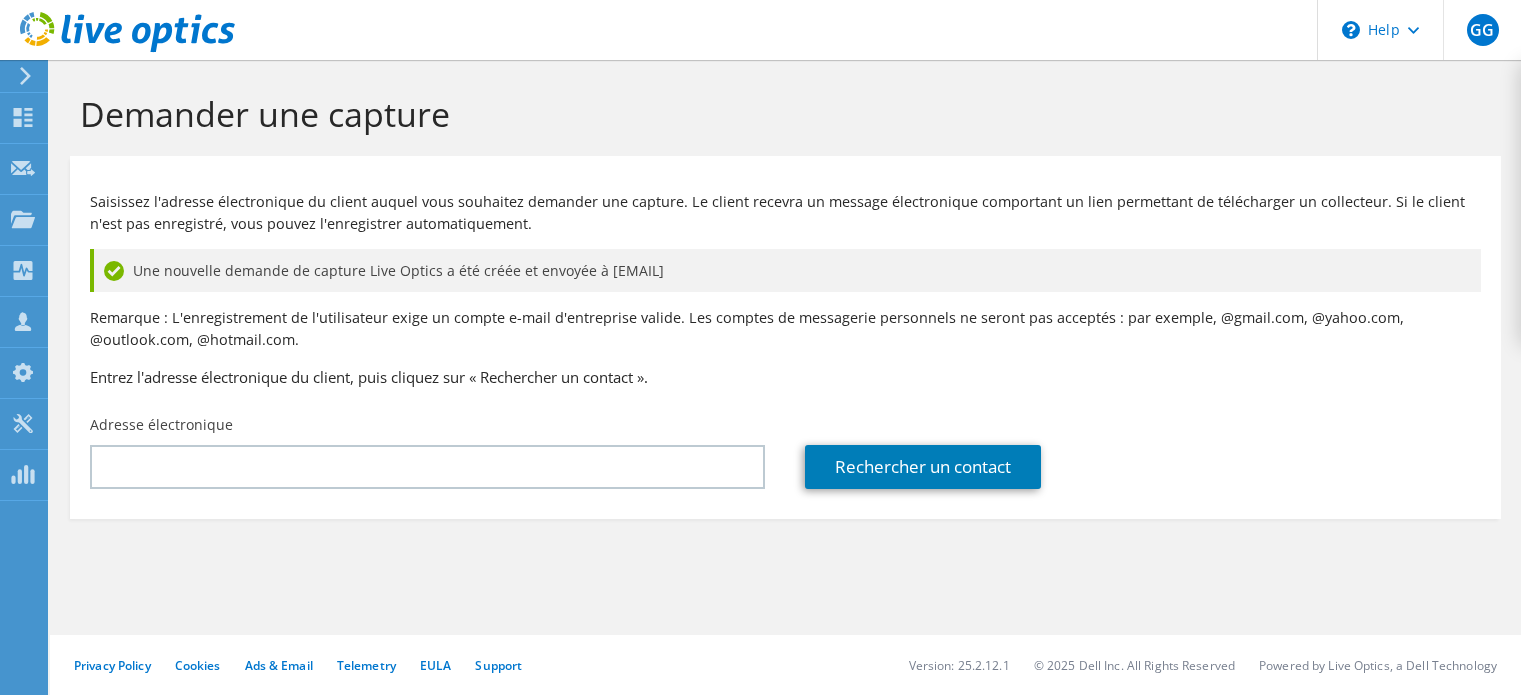 scroll, scrollTop: 0, scrollLeft: 0, axis: both 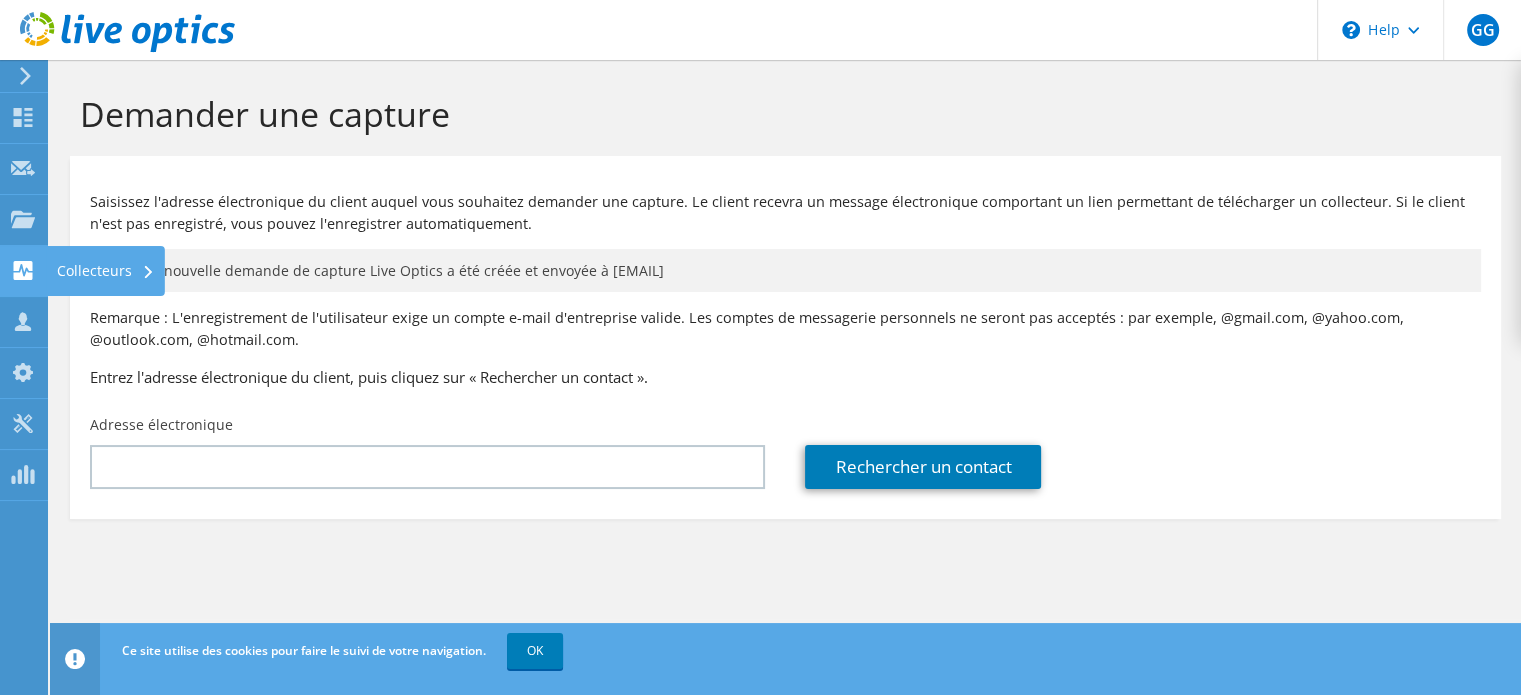 drag, startPoint x: 837, startPoint y: 267, endPoint x: 3, endPoint y: 275, distance: 834.0384 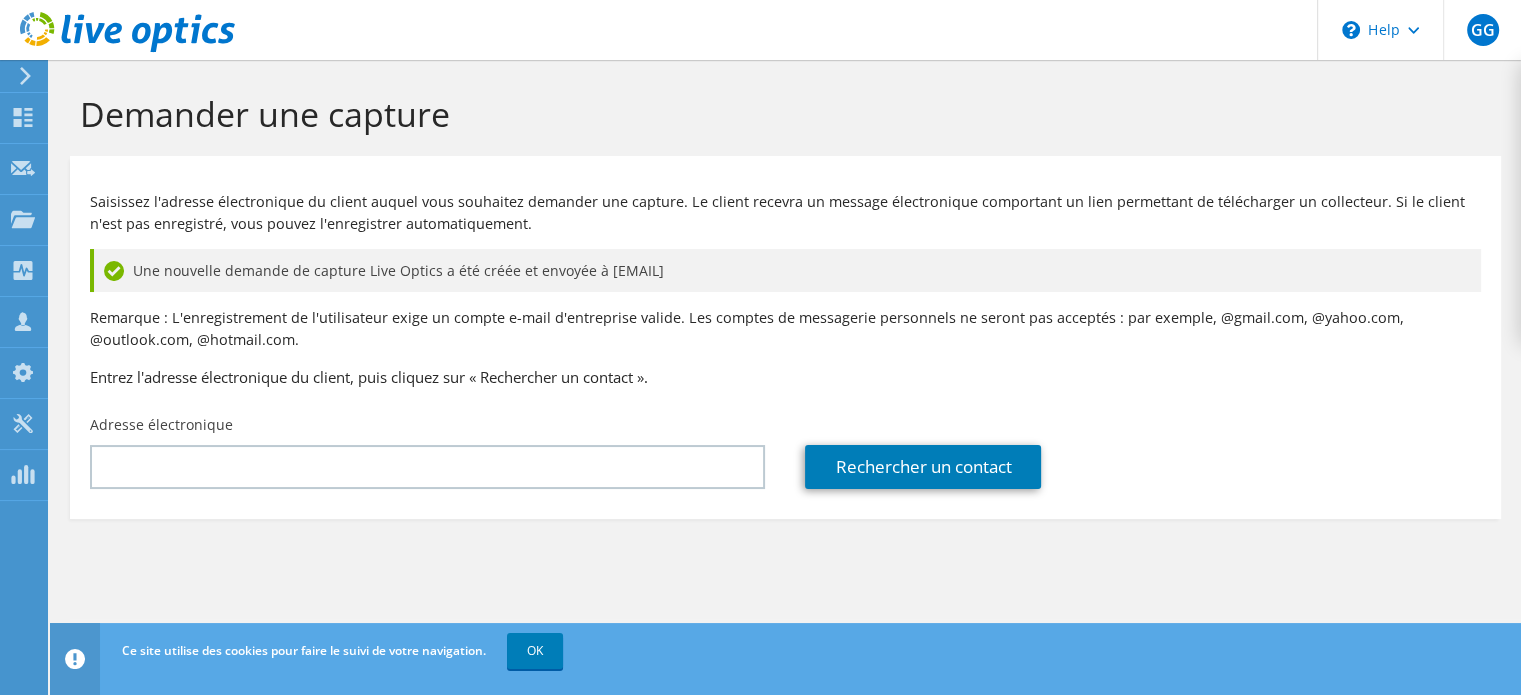 click on "Une nouvelle demande de capture Live Optics a été créée et envoyée à [EMAIL]" at bounding box center (785, 270) 